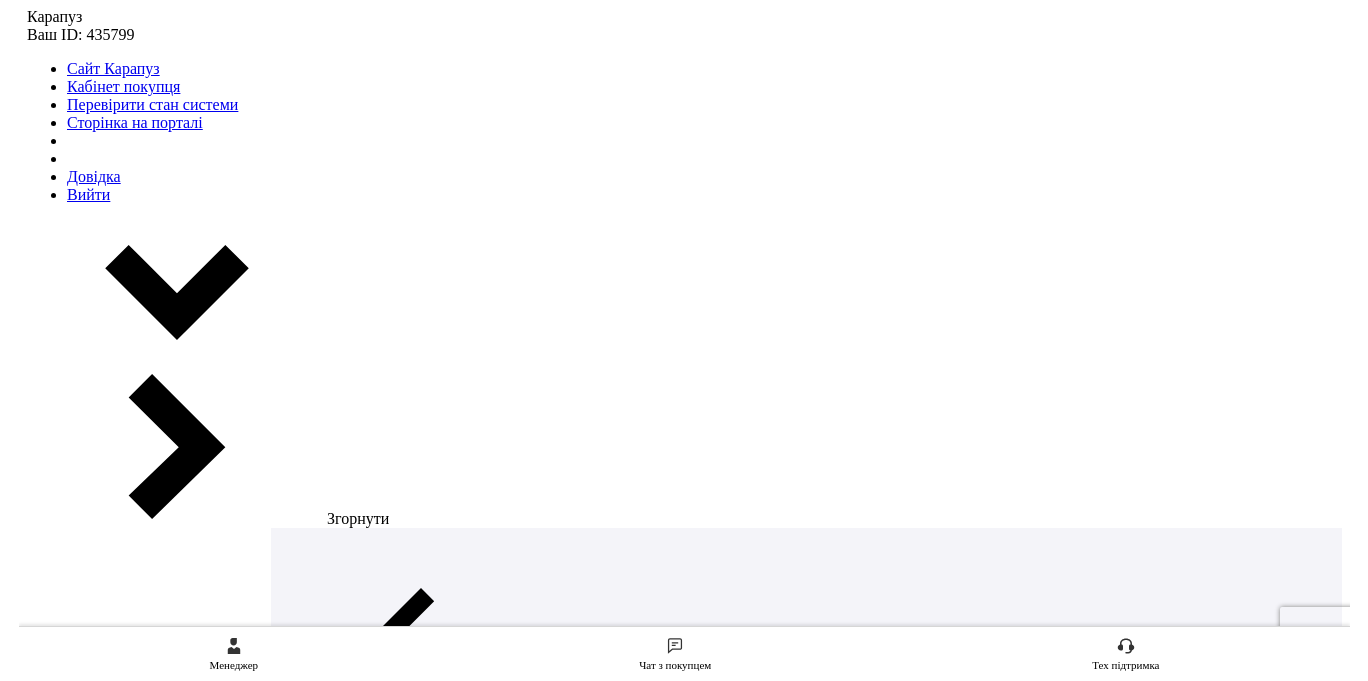 scroll, scrollTop: 0, scrollLeft: 0, axis: both 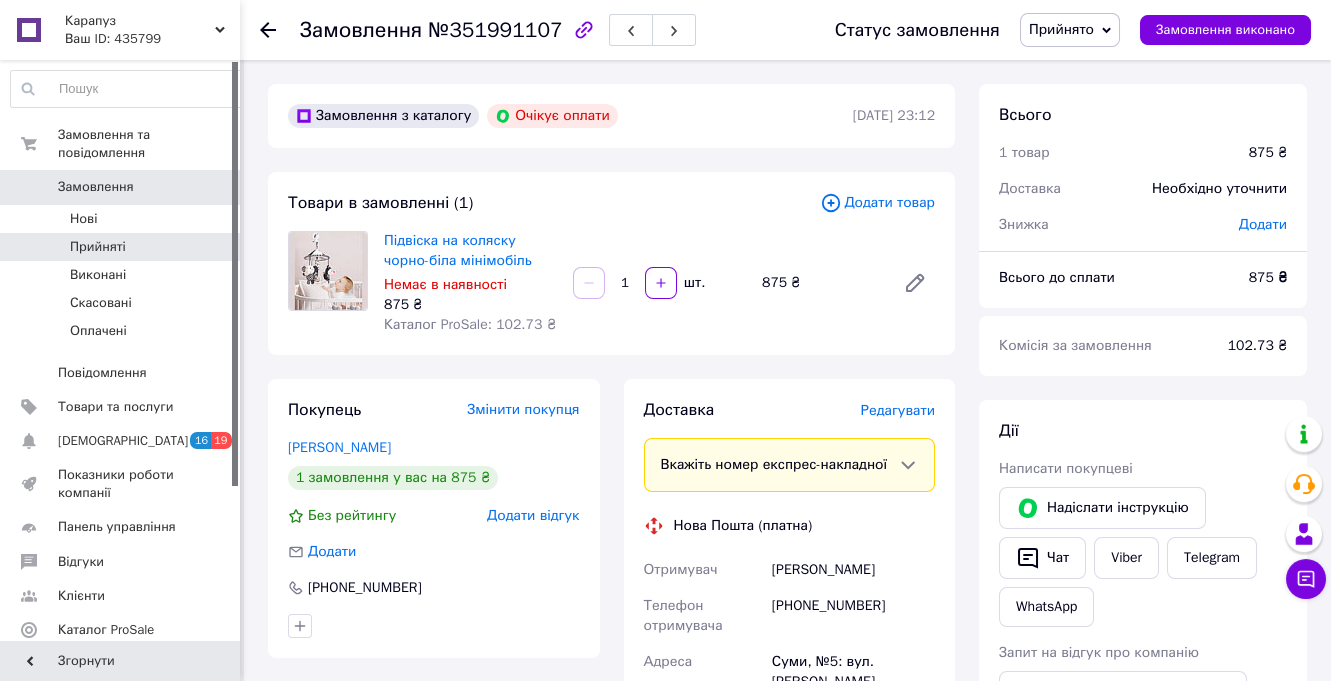 click on "Прийняті 5" at bounding box center [138, 247] 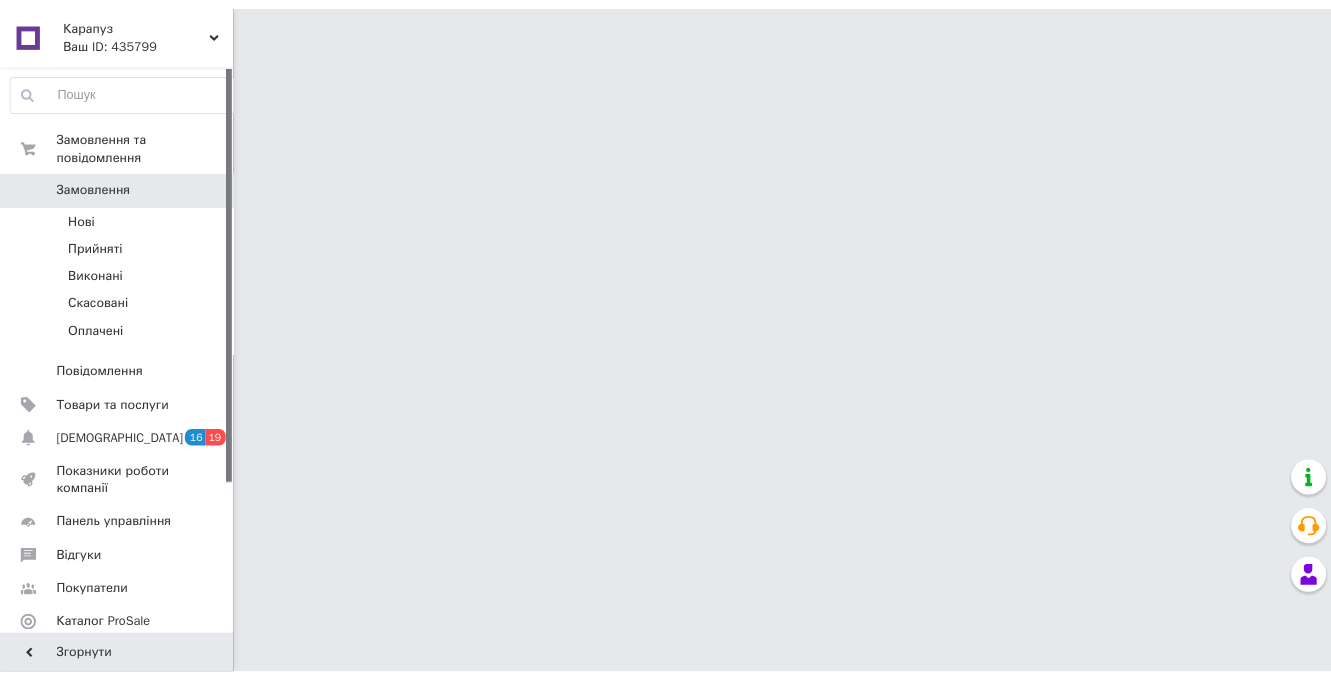 scroll, scrollTop: 0, scrollLeft: 0, axis: both 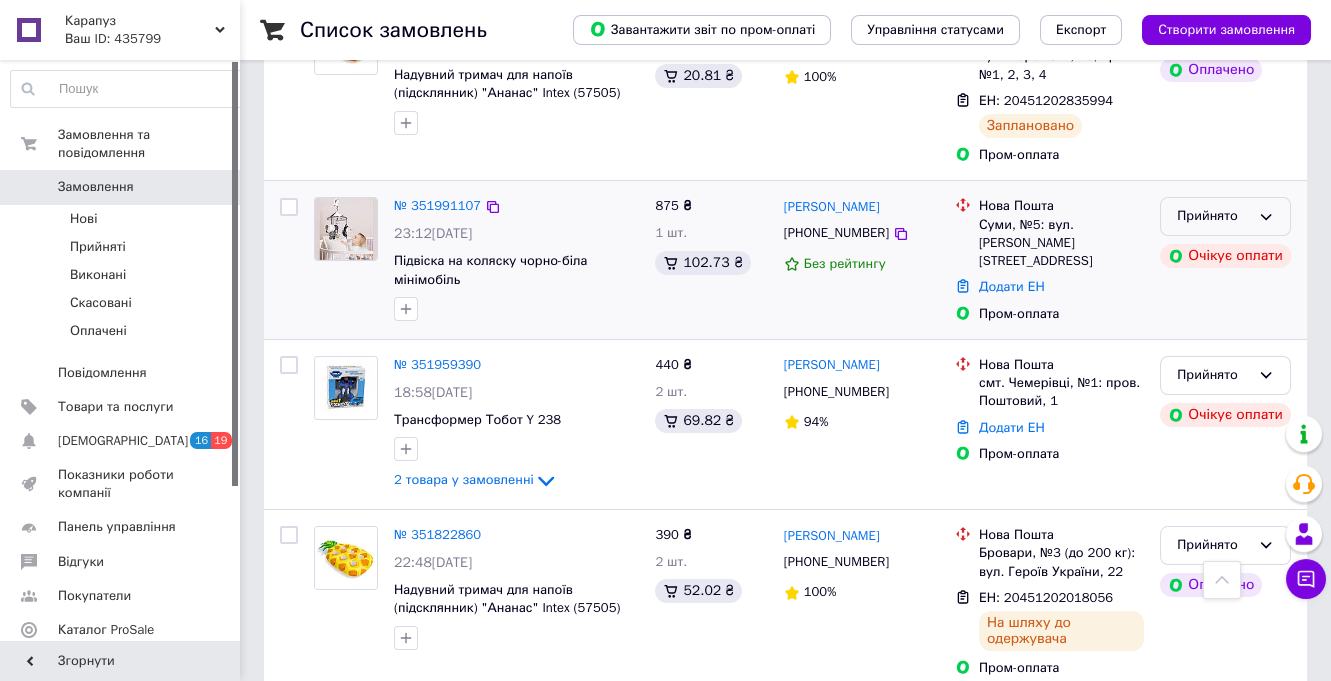 click on "Прийнято" at bounding box center (1213, 216) 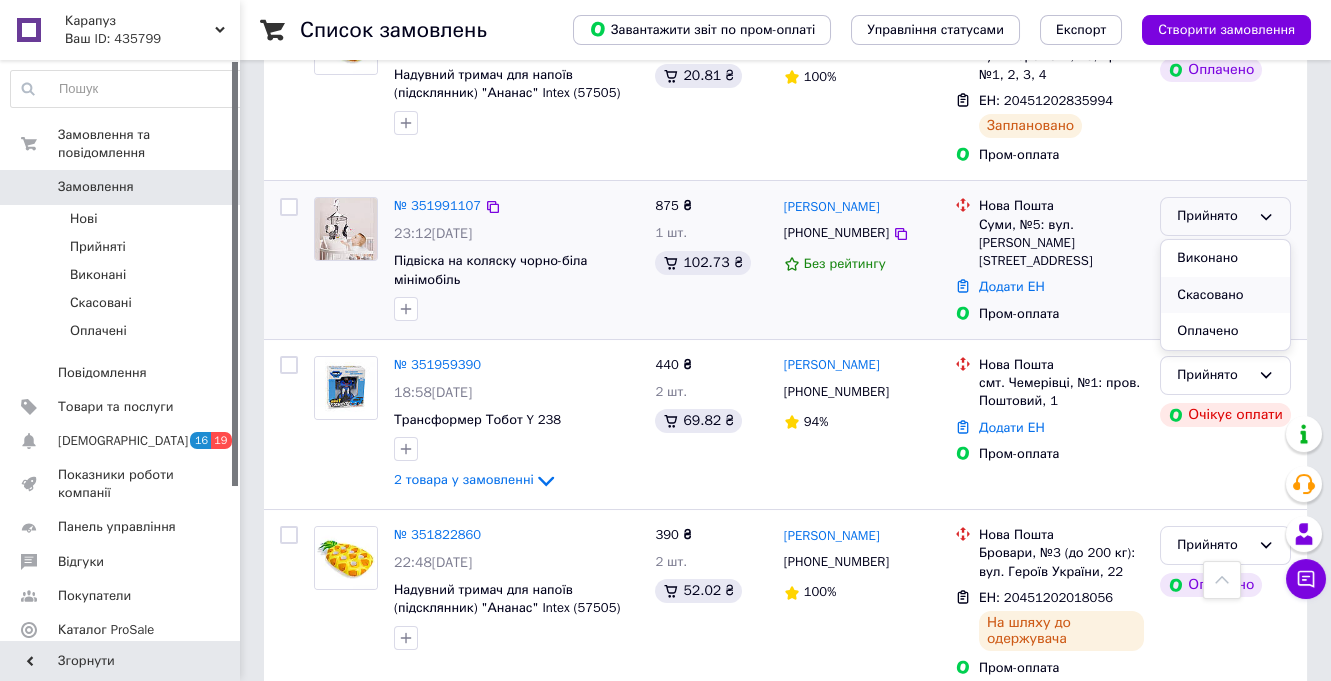 click on "Скасовано" at bounding box center (1225, 295) 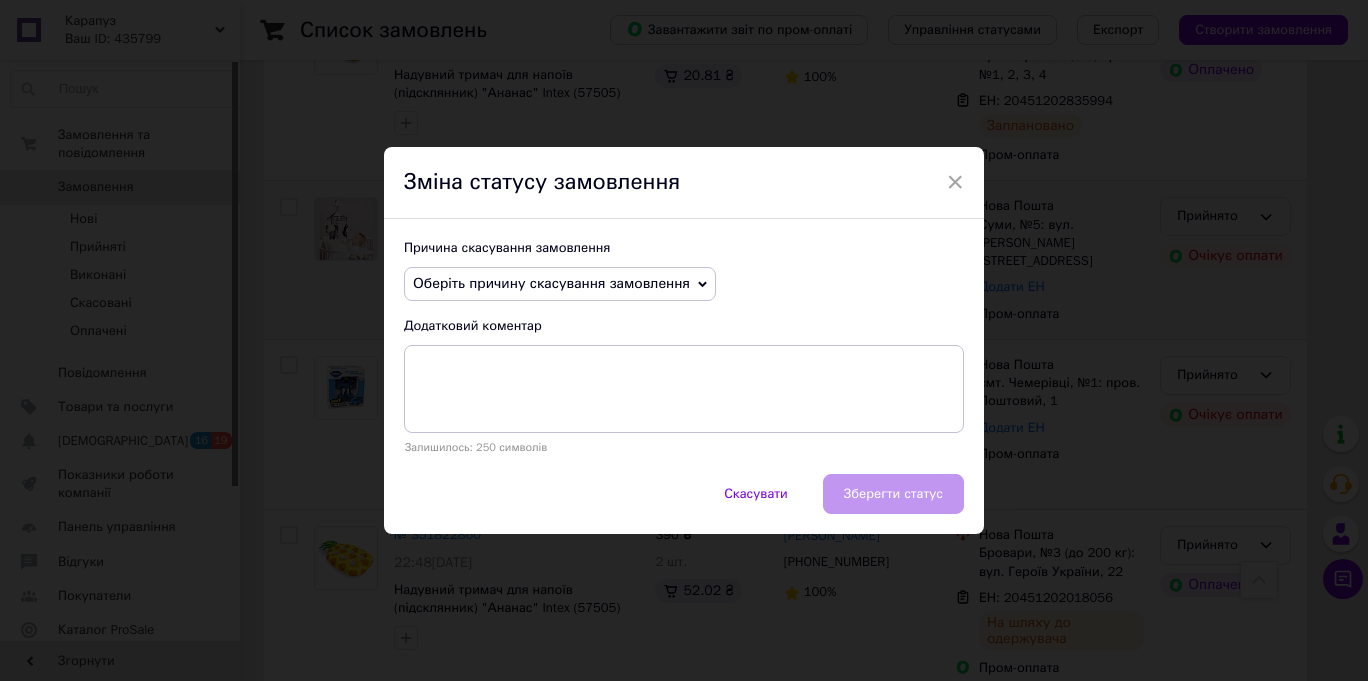 click on "Оберіть причину скасування замовлення" at bounding box center [551, 283] 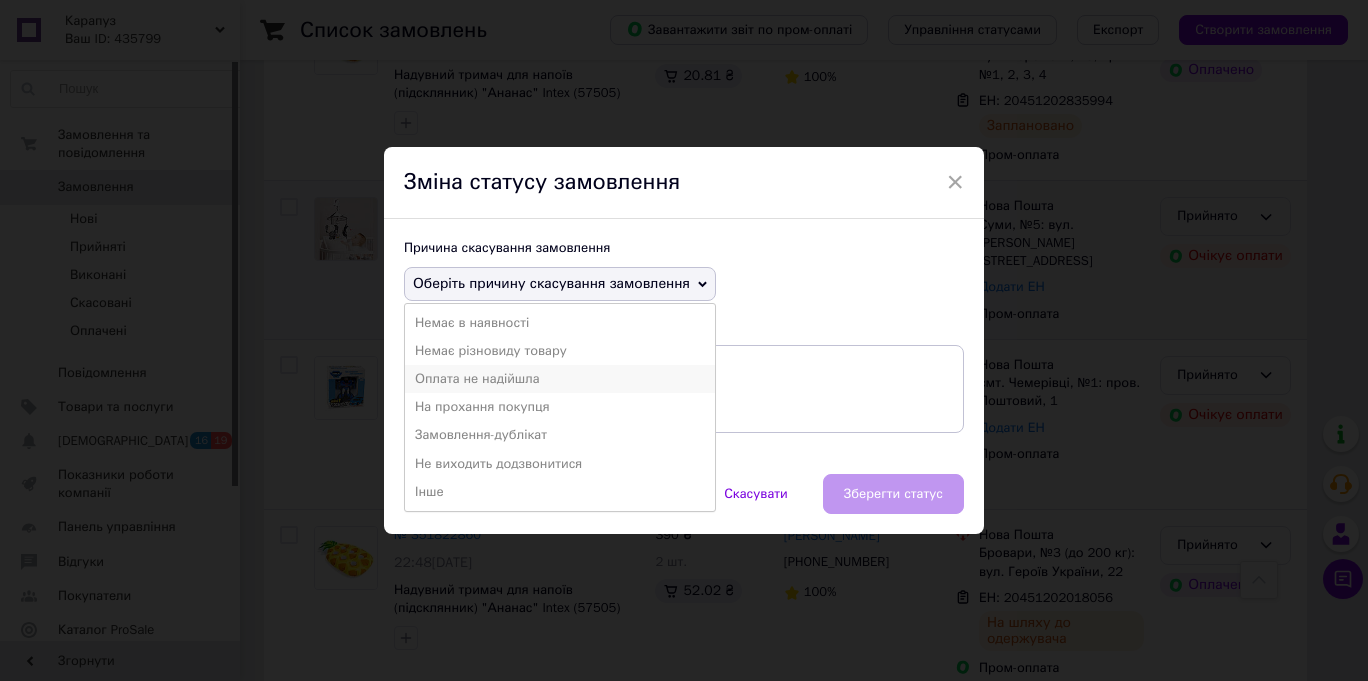 click on "Оплата не надійшла" at bounding box center (560, 379) 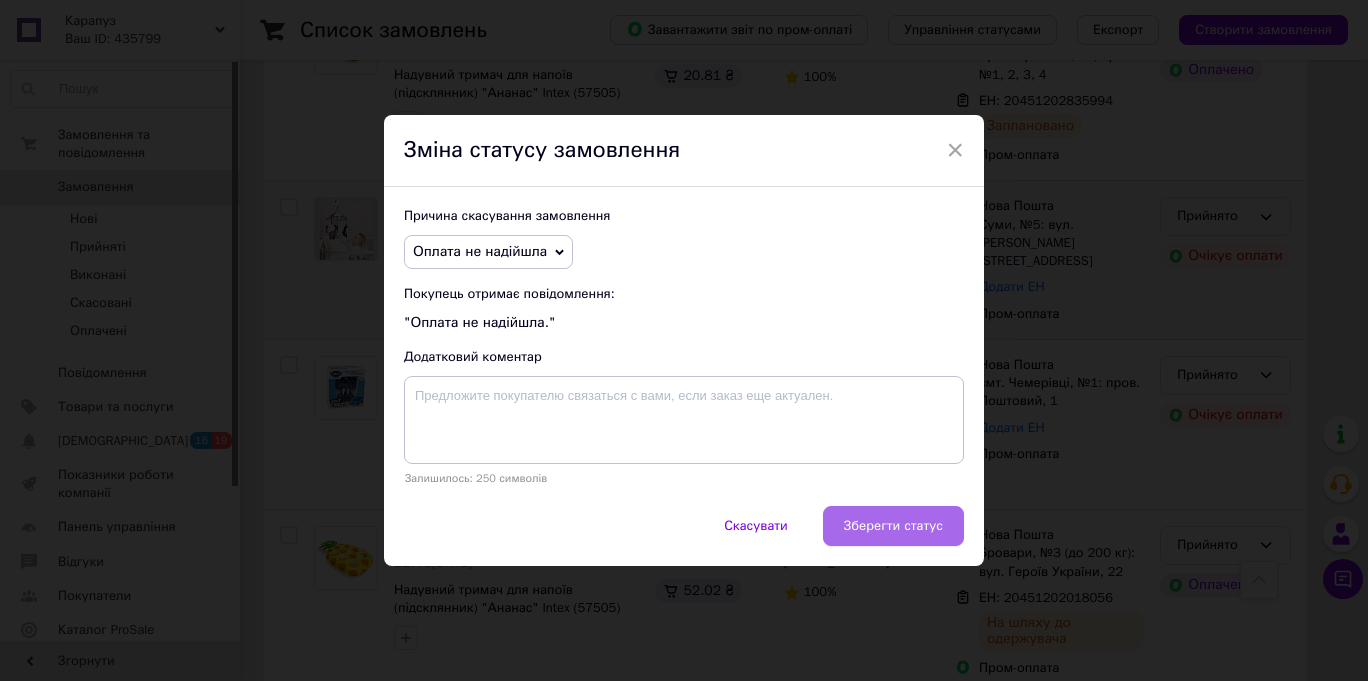click on "Зберегти статус" at bounding box center (893, 526) 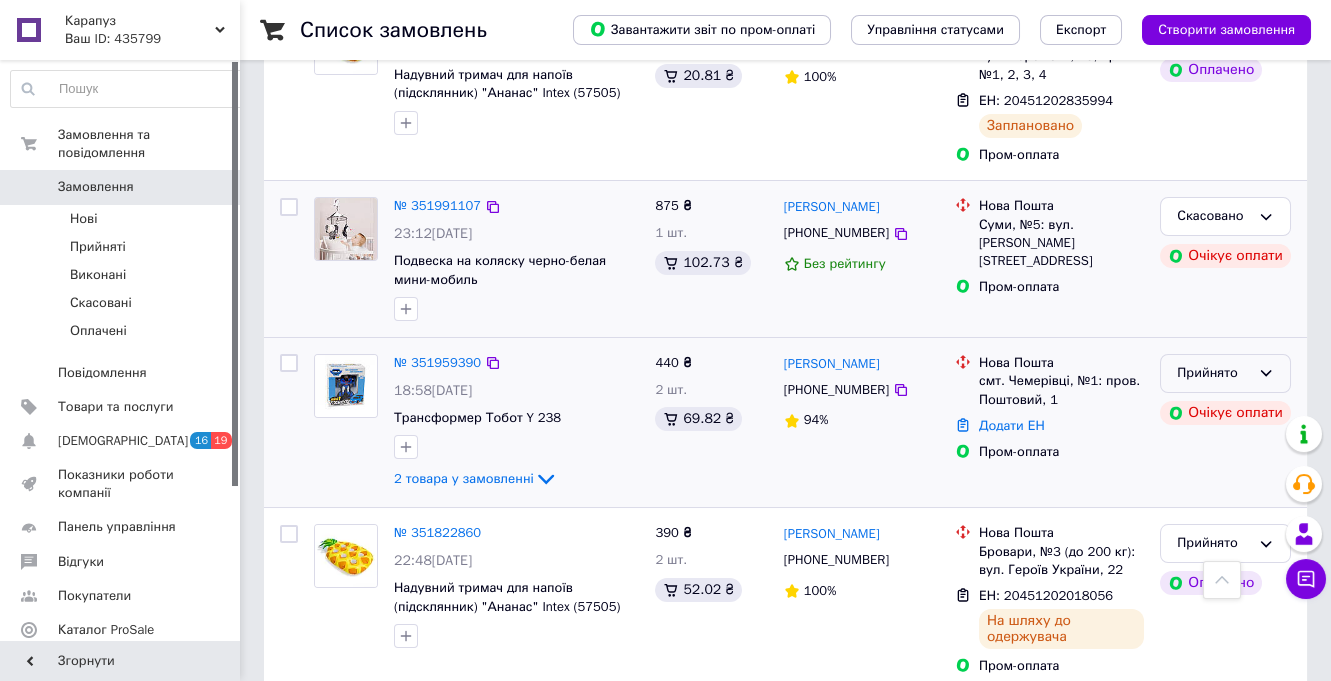 click on "Прийнято" at bounding box center [1213, 373] 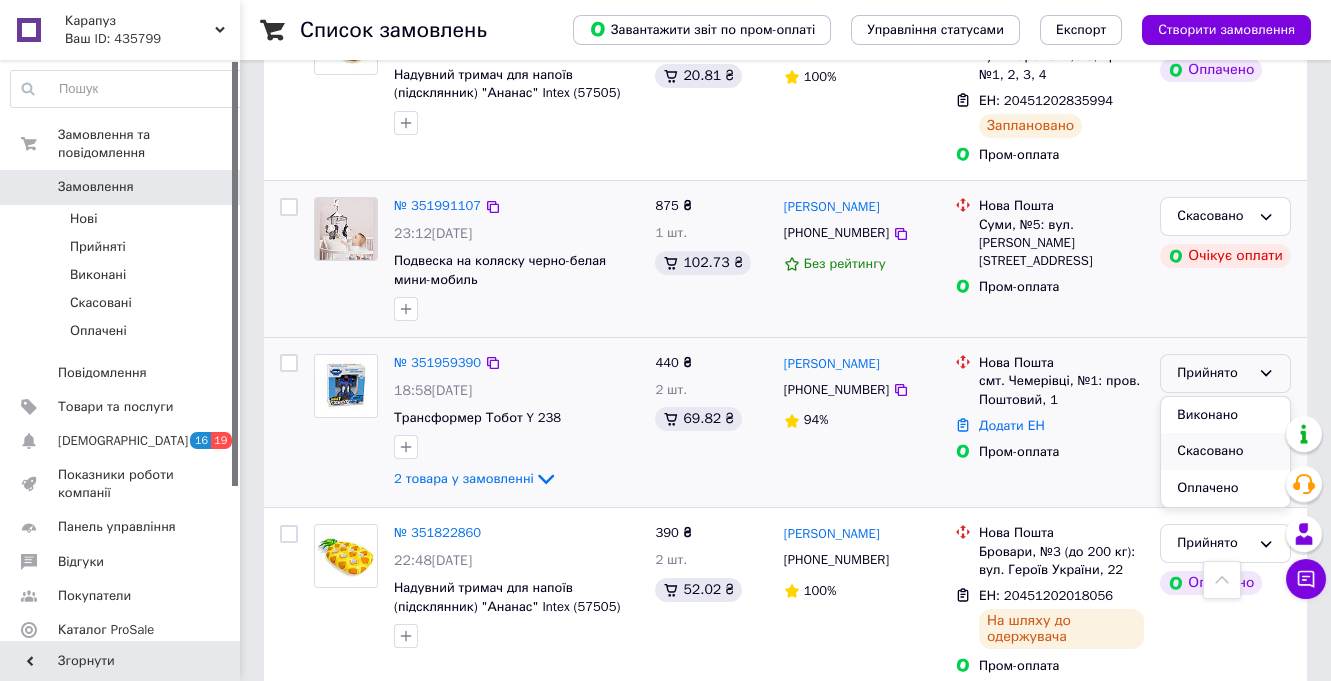 click on "Скасовано" at bounding box center (1225, 451) 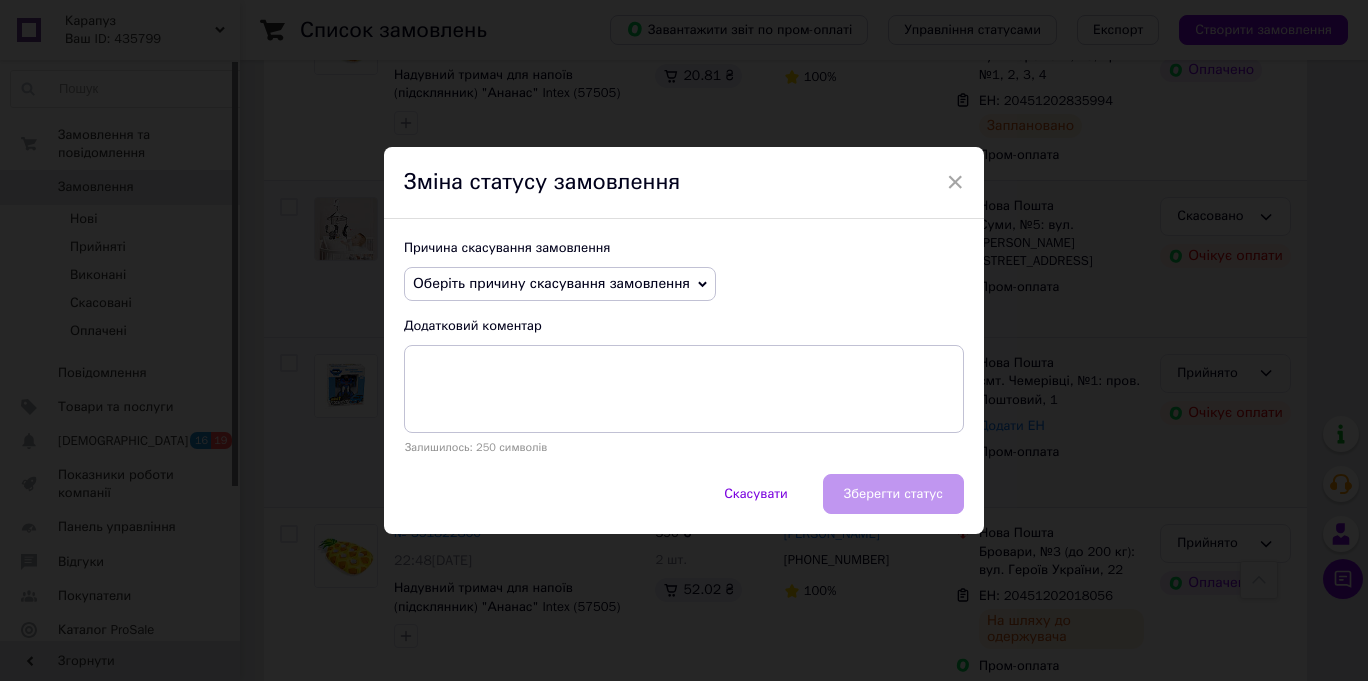 click on "Оберіть причину скасування замовлення" at bounding box center [551, 283] 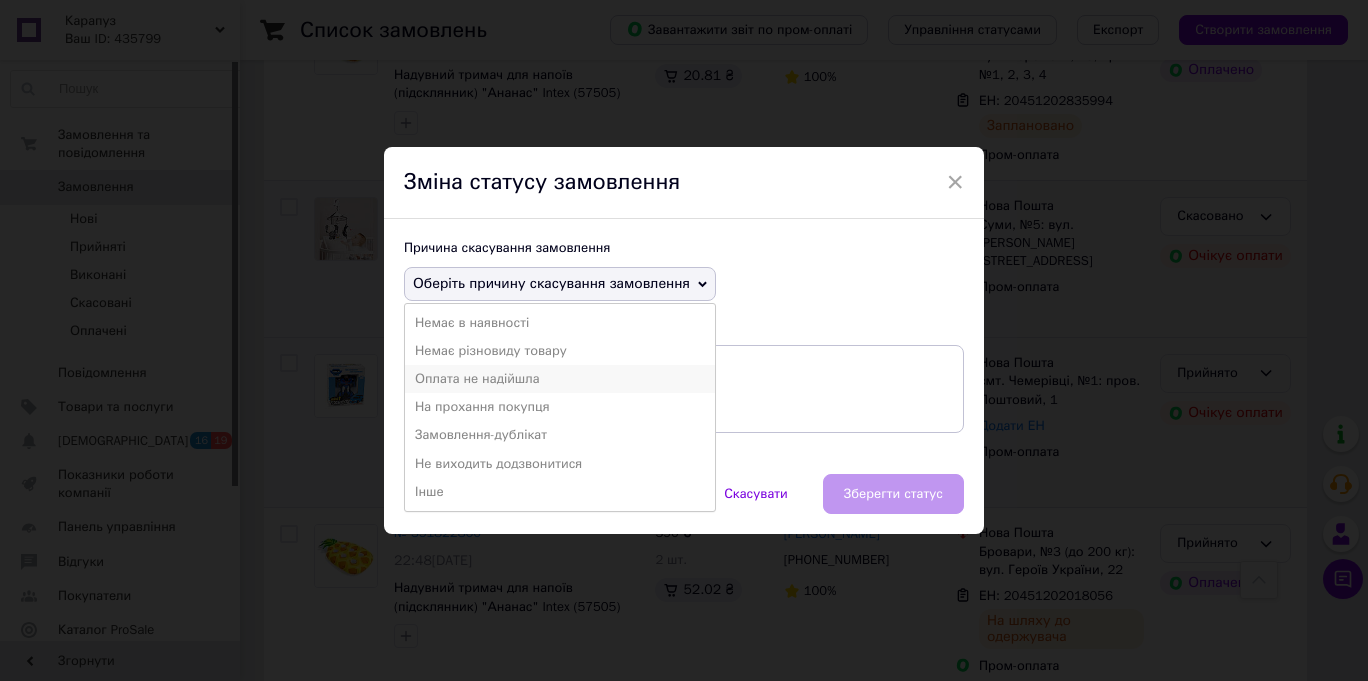 click on "Оплата не надійшла" at bounding box center [560, 379] 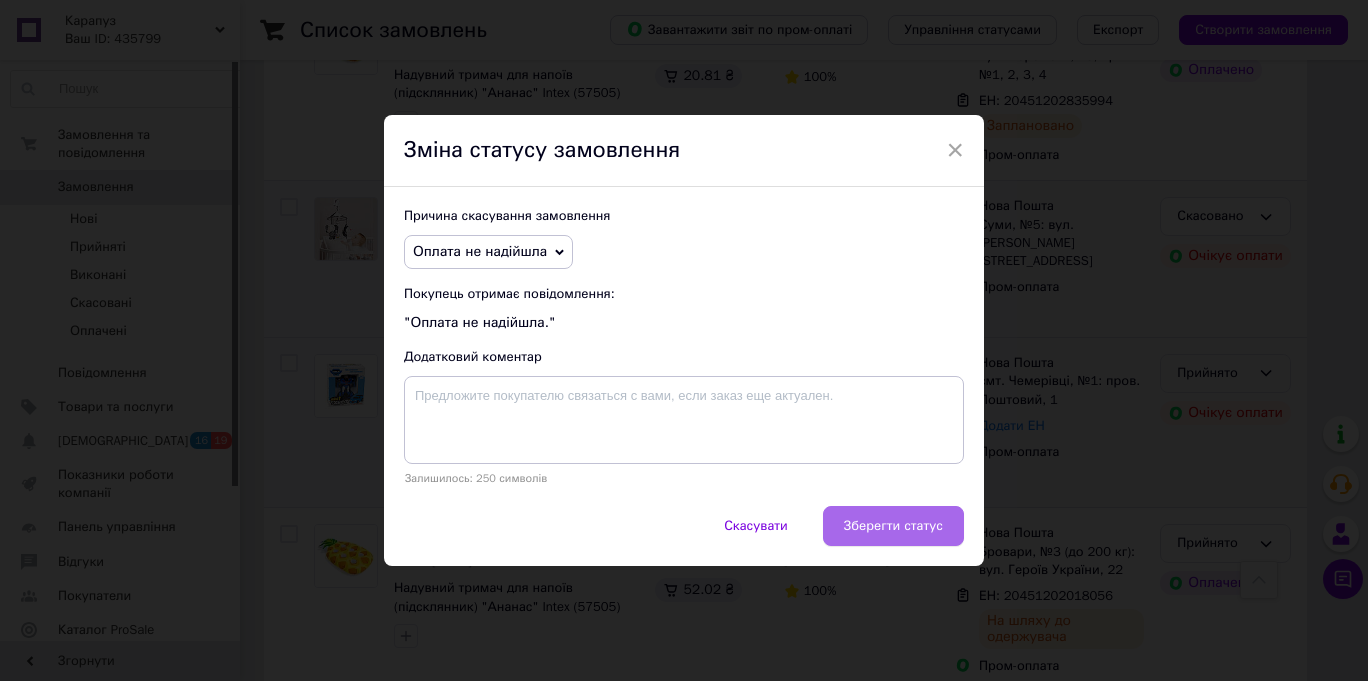 click on "Зберегти статус" at bounding box center [893, 526] 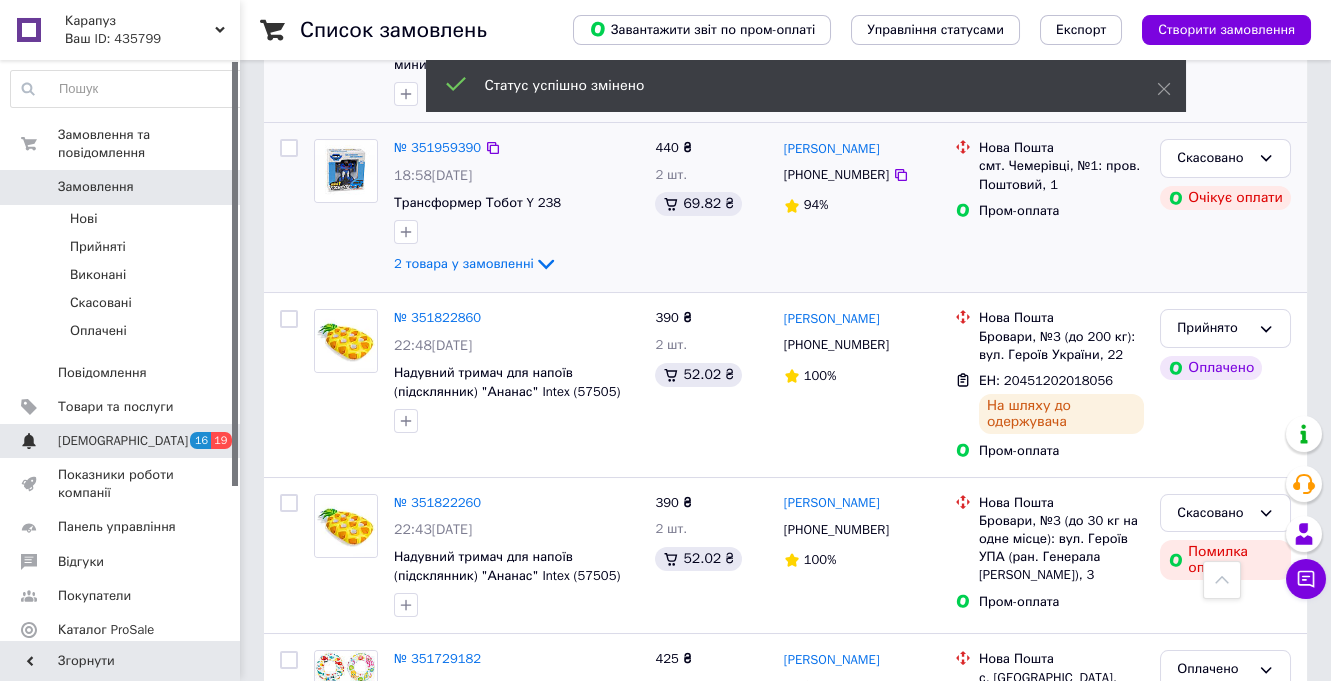 scroll, scrollTop: 649, scrollLeft: 0, axis: vertical 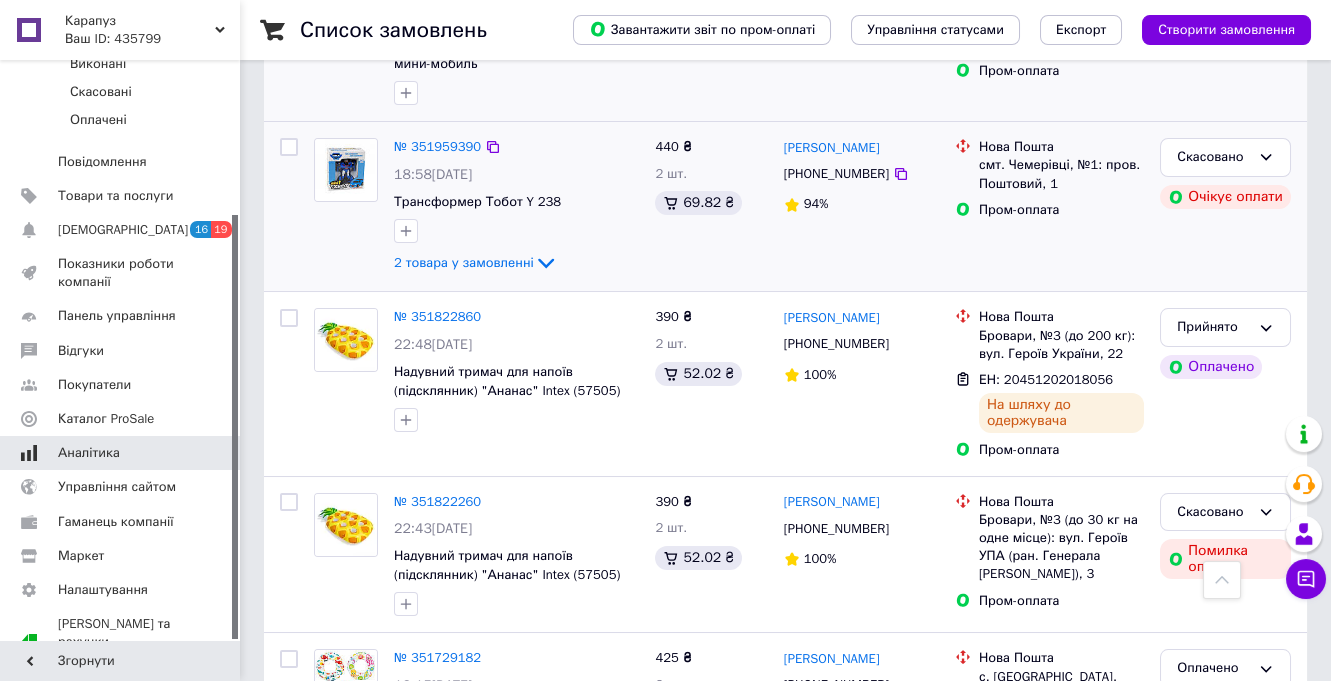click on "Аналітика" at bounding box center (121, 453) 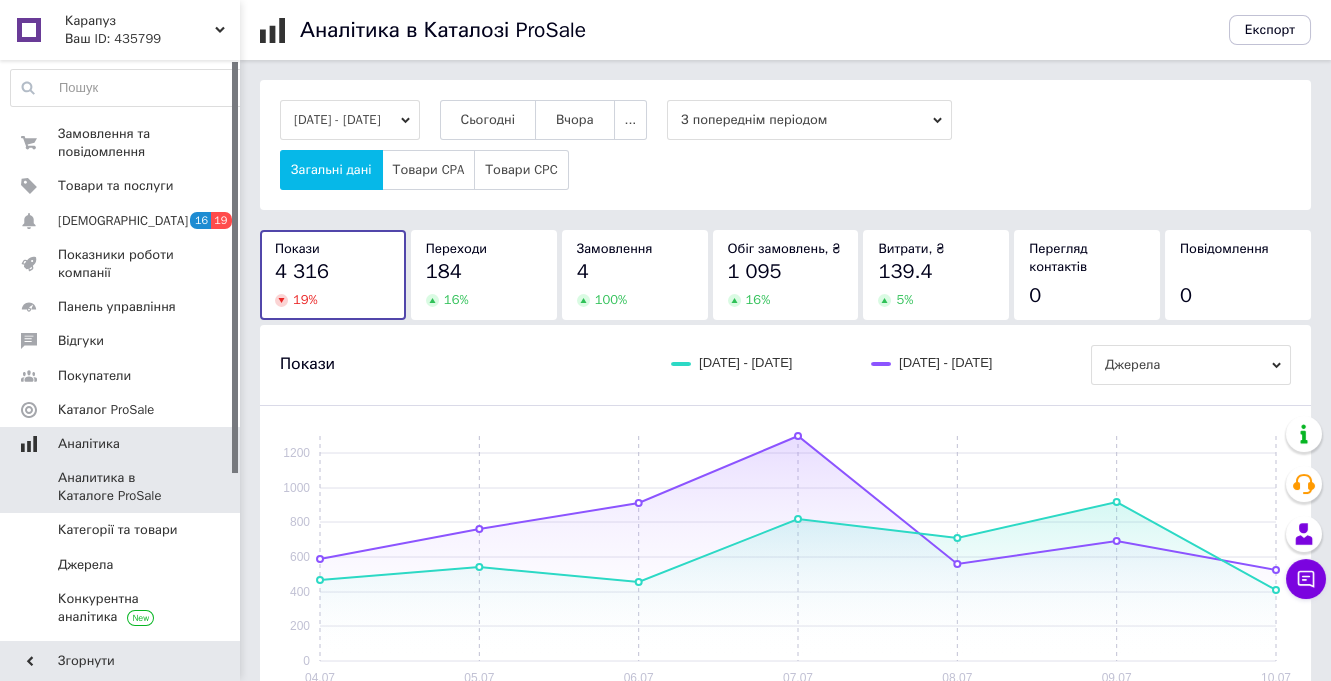 scroll, scrollTop: 0, scrollLeft: 0, axis: both 